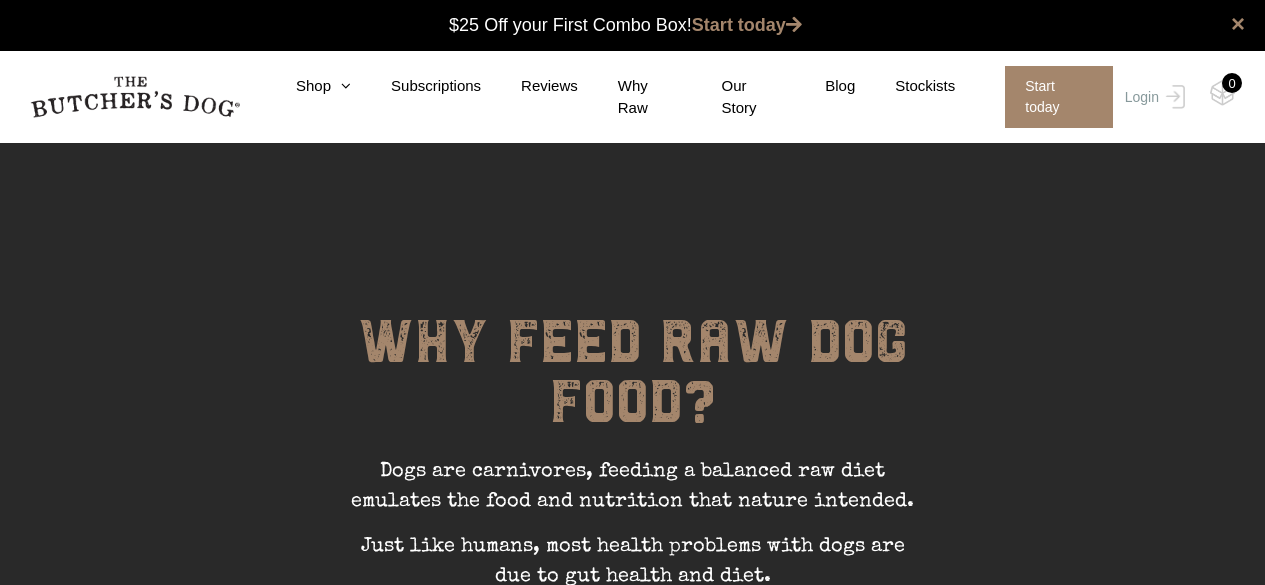 scroll, scrollTop: 0, scrollLeft: 0, axis: both 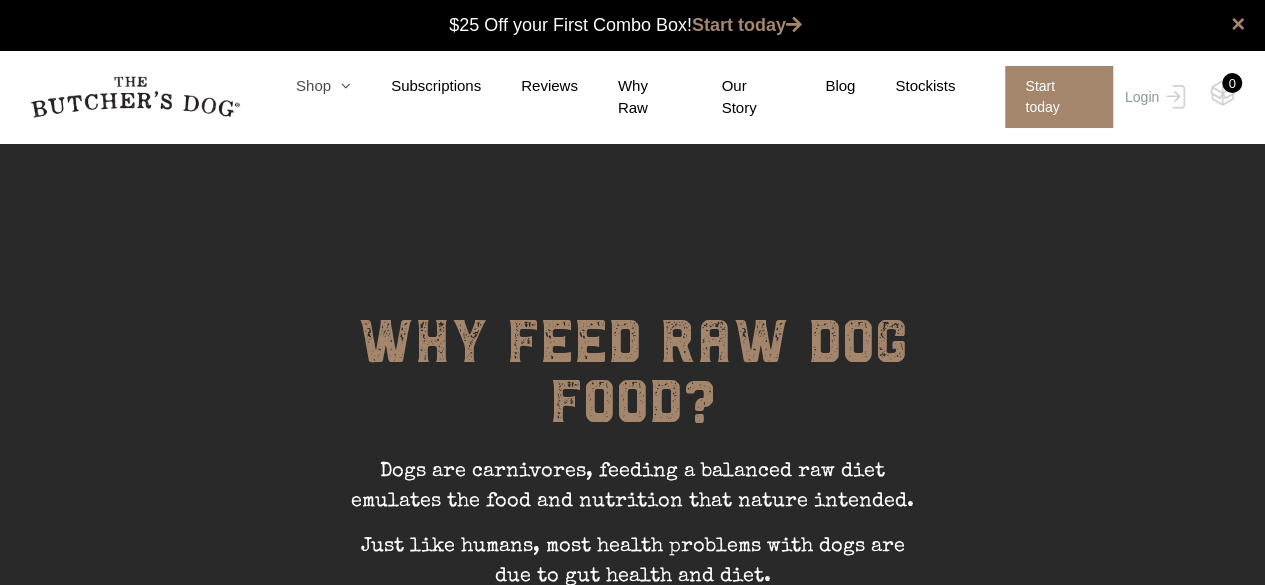 click on "Shop" at bounding box center [303, 86] 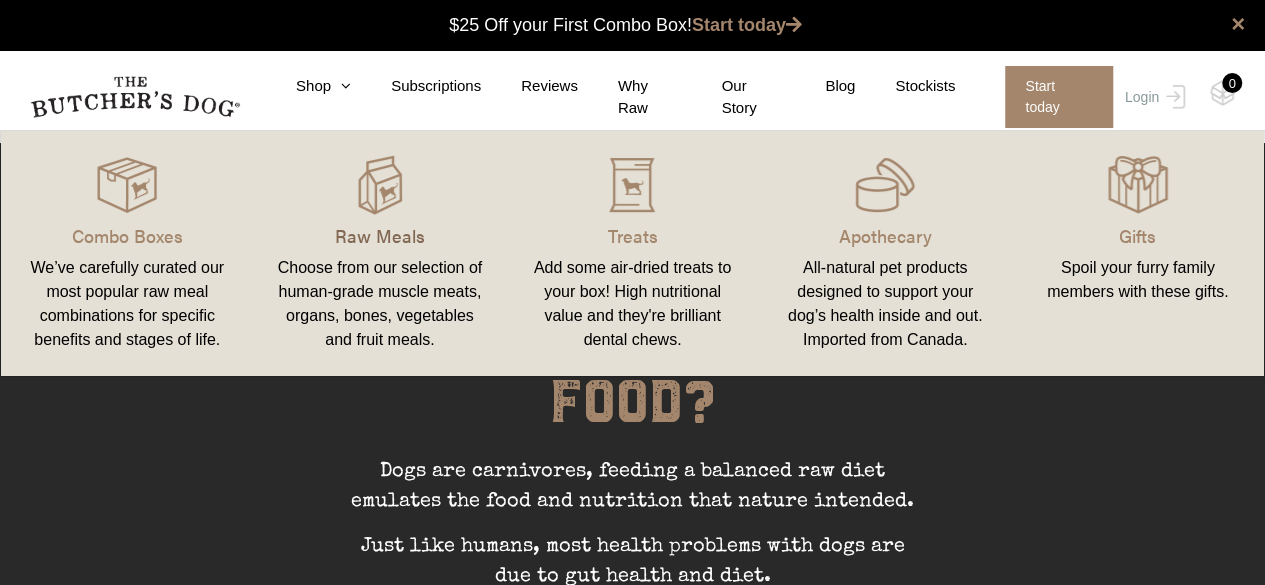 click on "Raw Meals" at bounding box center (380, 235) 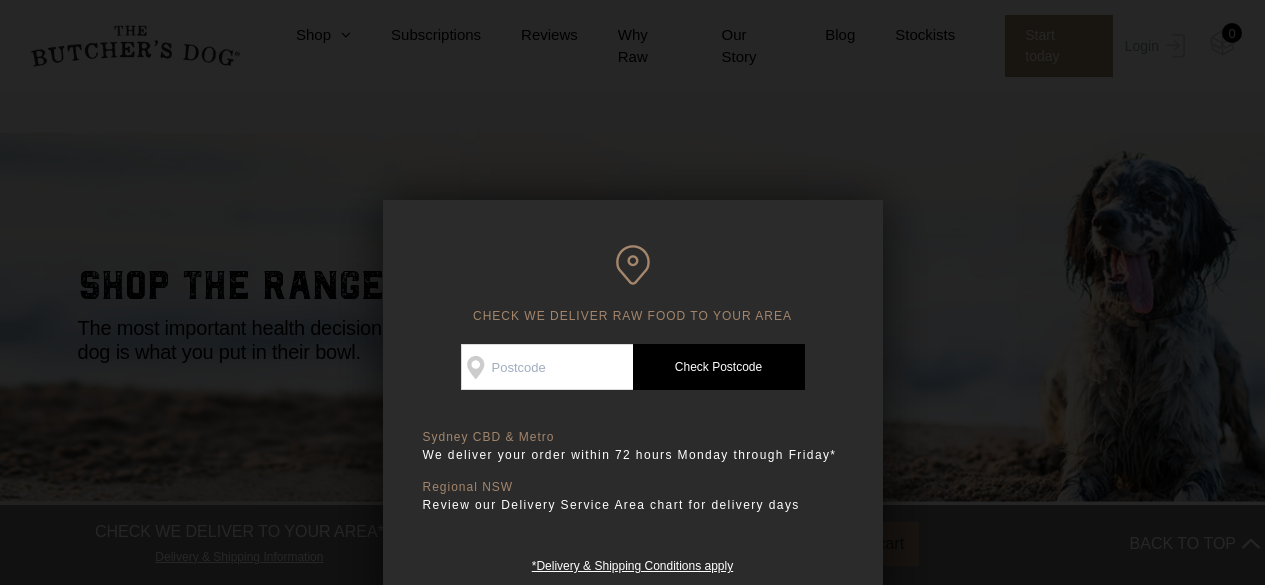 scroll, scrollTop: 300, scrollLeft: 0, axis: vertical 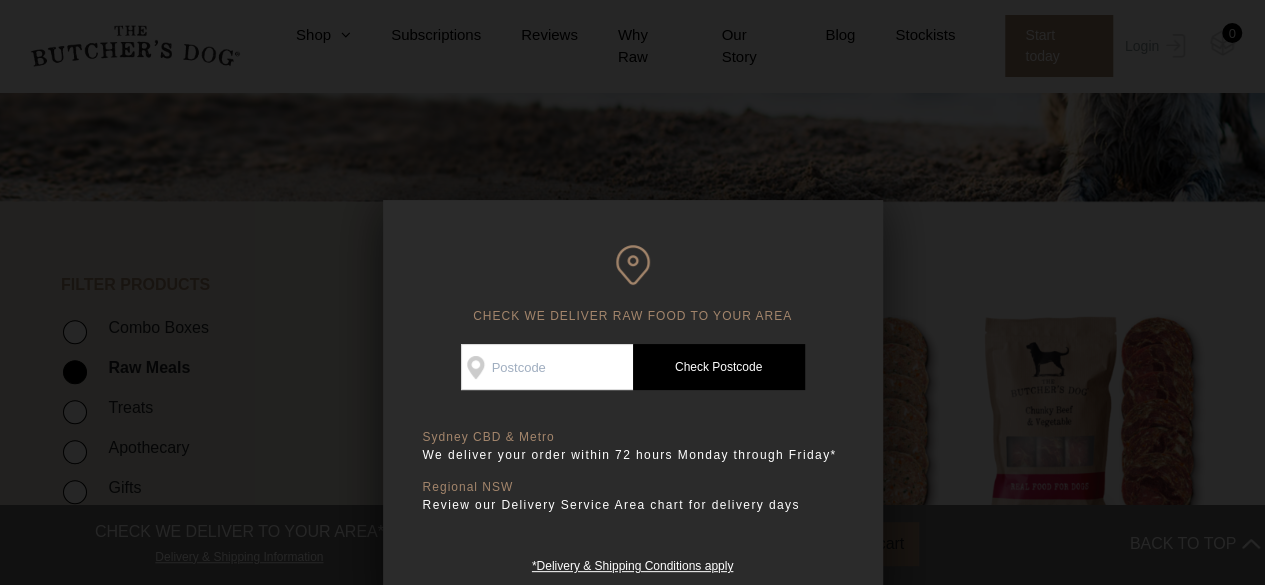 click on "Check Availability At" at bounding box center [547, 367] 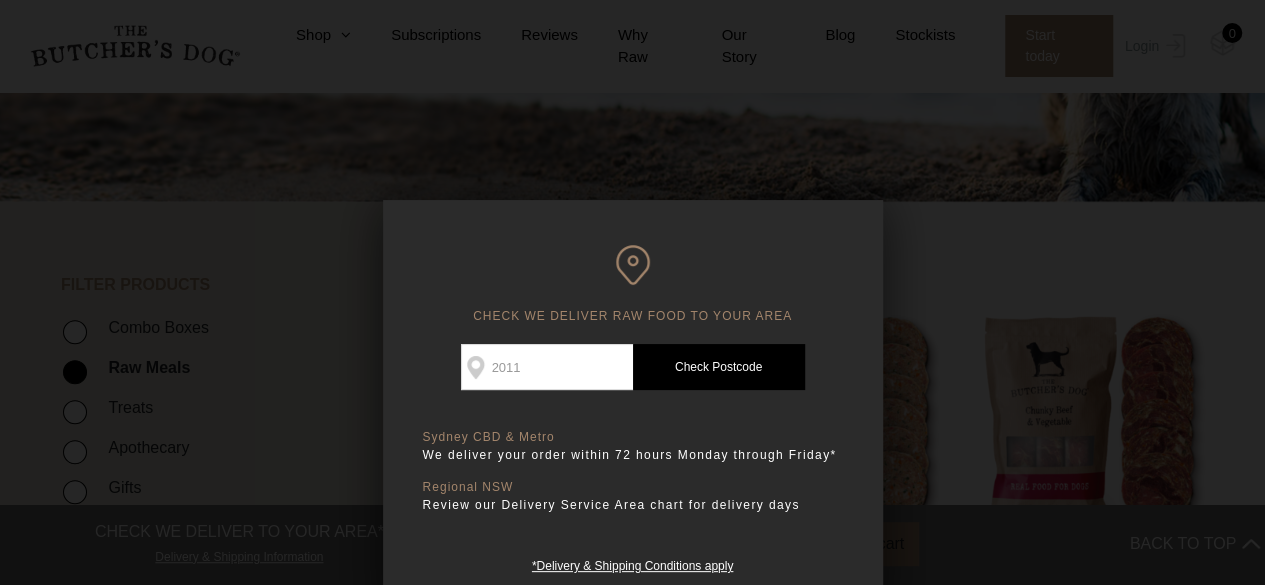 type on "2011" 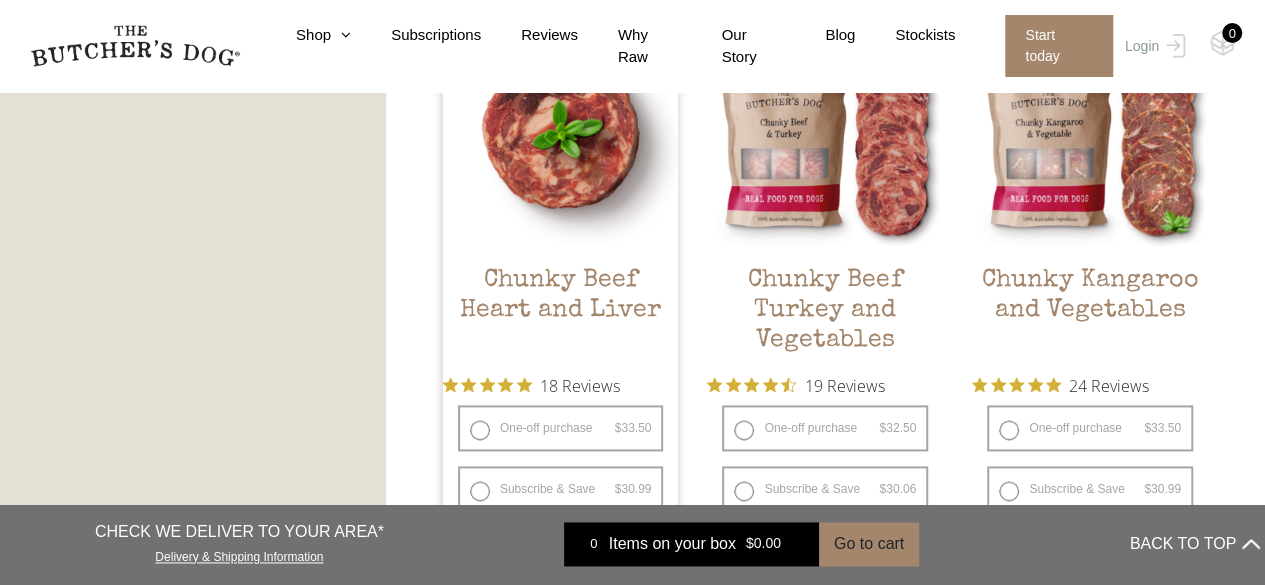 scroll, scrollTop: 1200, scrollLeft: 0, axis: vertical 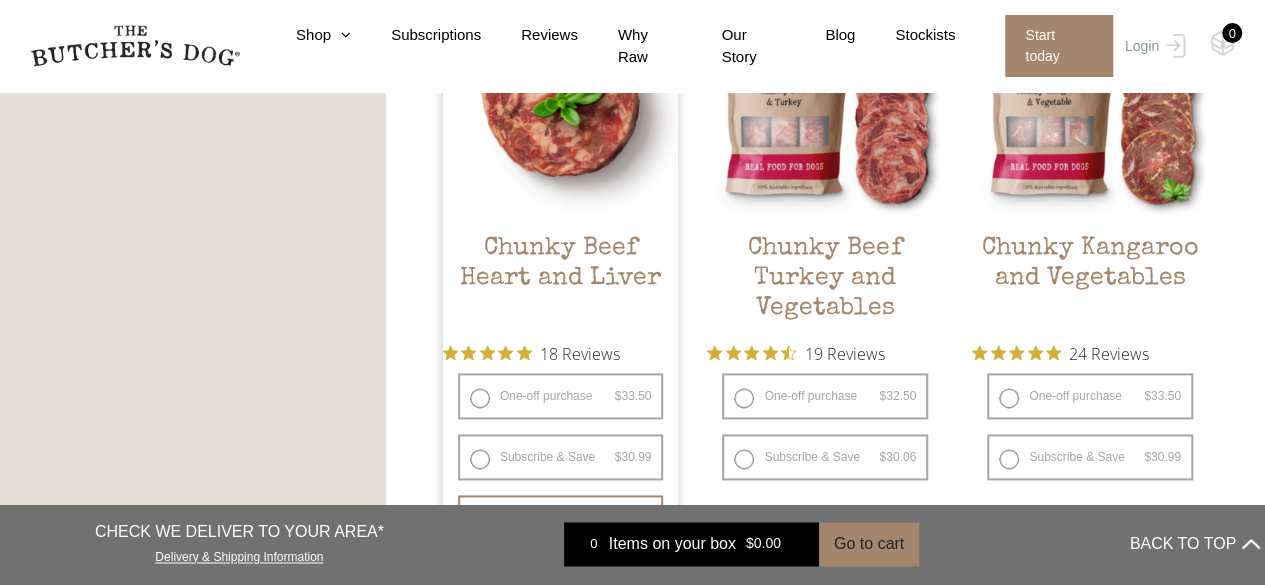 click on "One-off purchase  $ 33.50   —  or subscribe and save    7.5%" at bounding box center (561, 396) 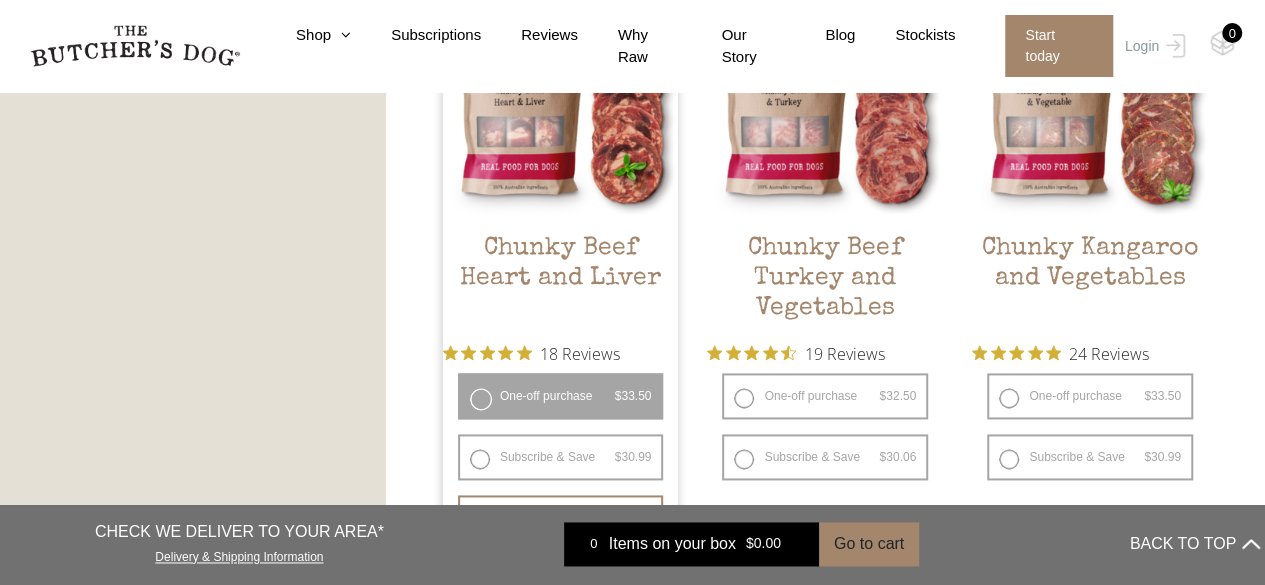 scroll, scrollTop: 1400, scrollLeft: 0, axis: vertical 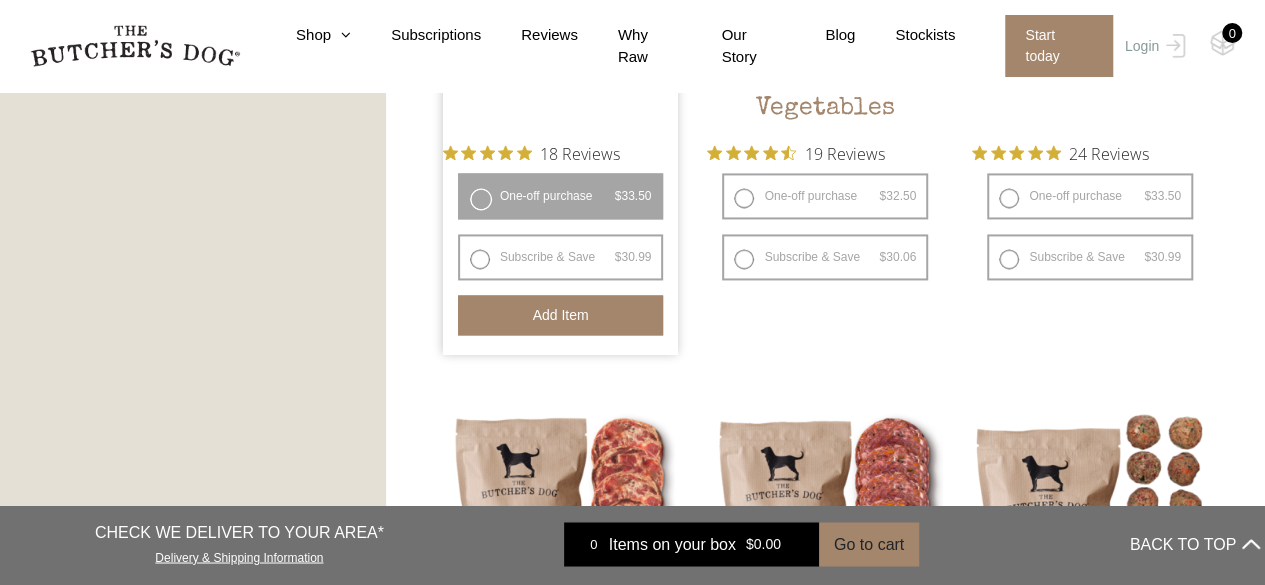 click on "Add item" at bounding box center [561, 315] 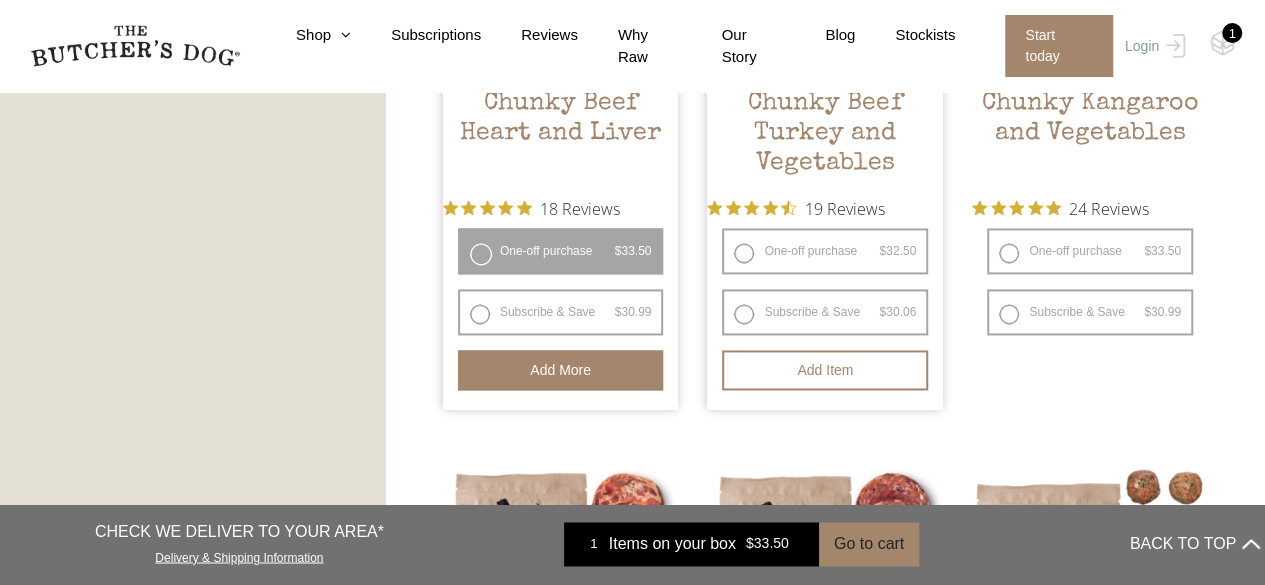 scroll, scrollTop: 1300, scrollLeft: 0, axis: vertical 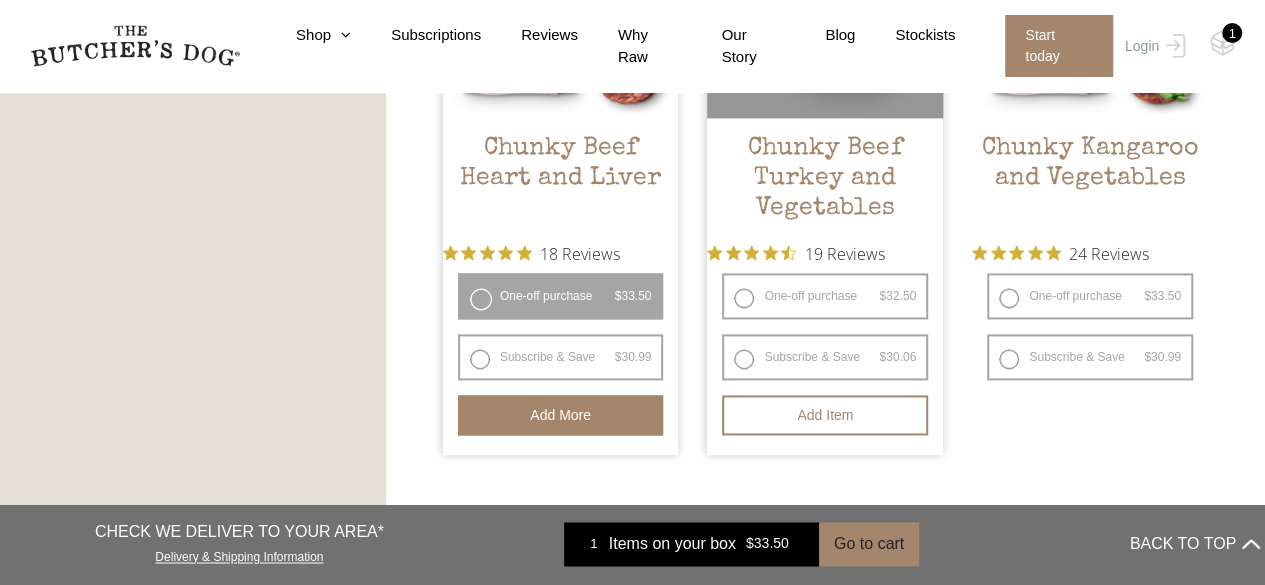 click on "One-off purchase  $ 32.50   —  or subscribe and save    7.5%" at bounding box center [825, 296] 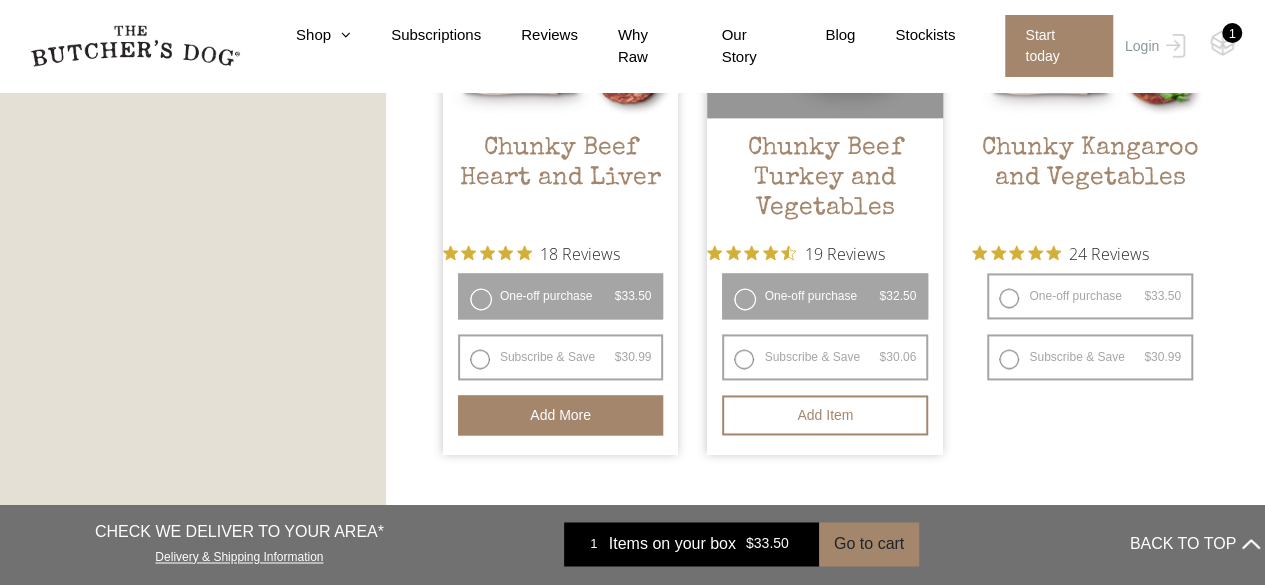 radio on "false" 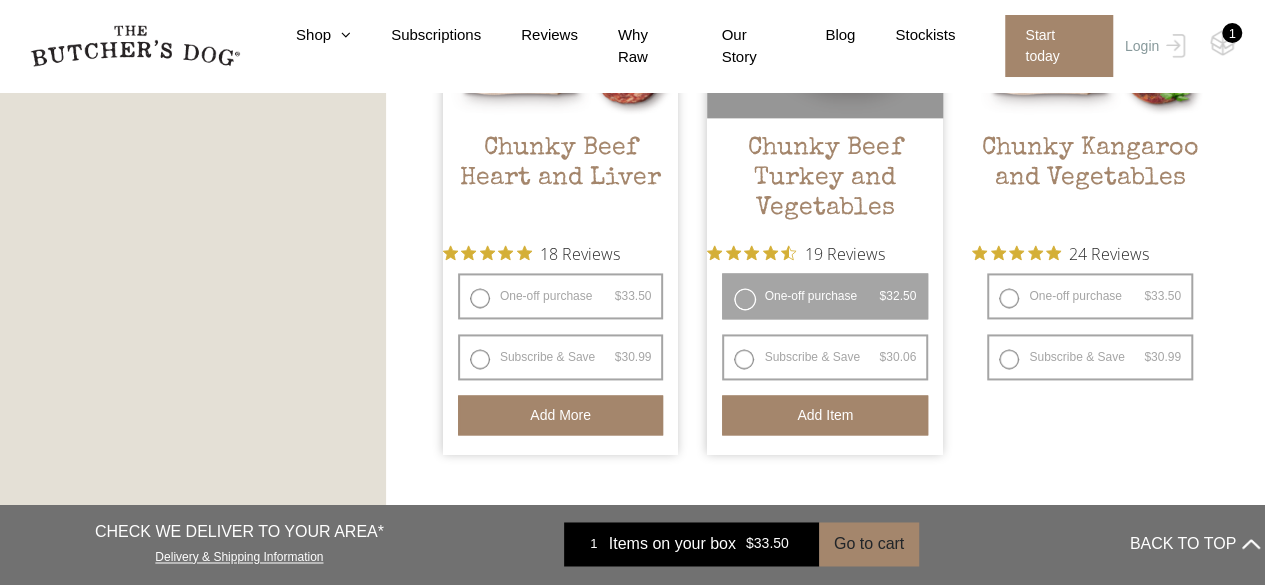 click on "Add item" at bounding box center (825, 415) 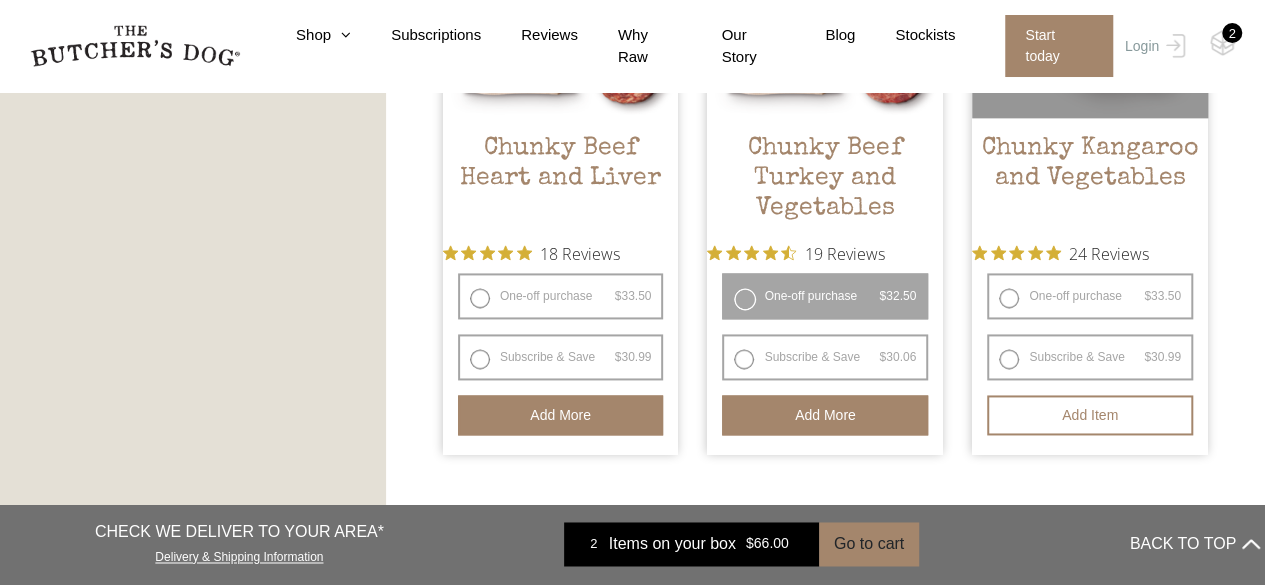 click on "One-off purchase  $ 33.50   —  or subscribe and save    7.5%" at bounding box center (1090, 296) 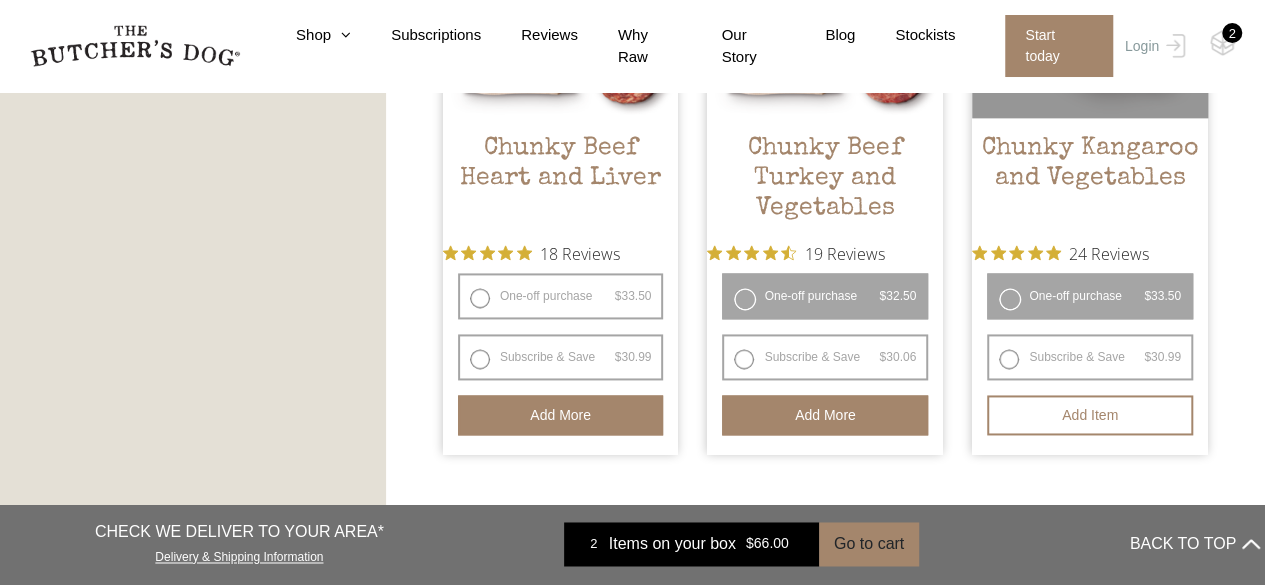 radio on "false" 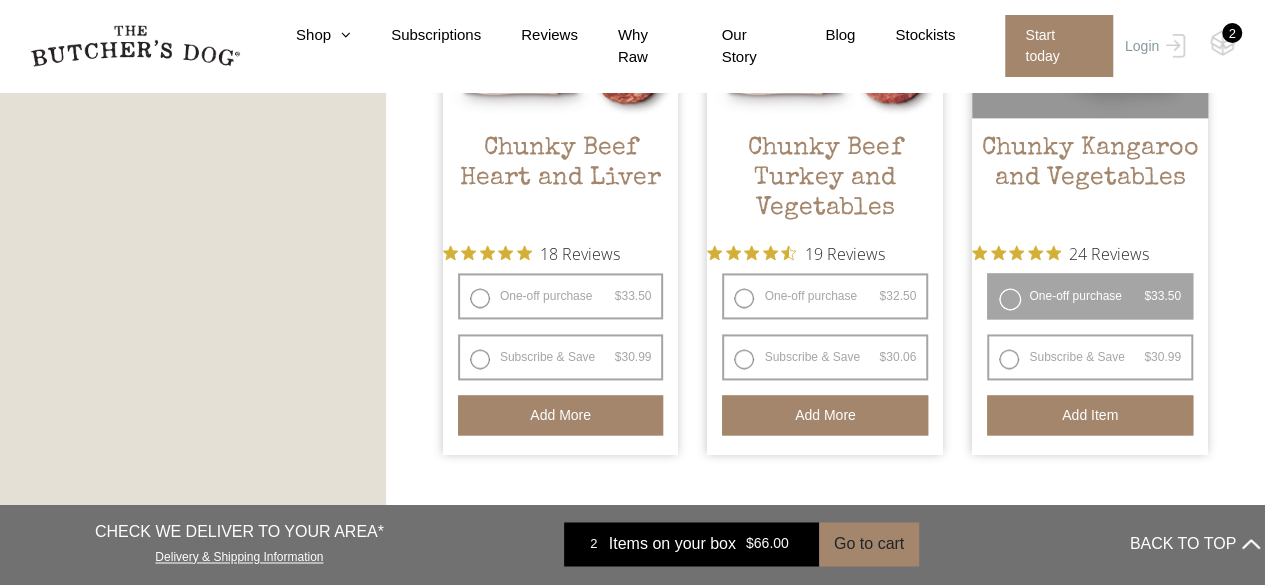 click on "Add item" at bounding box center (1090, 415) 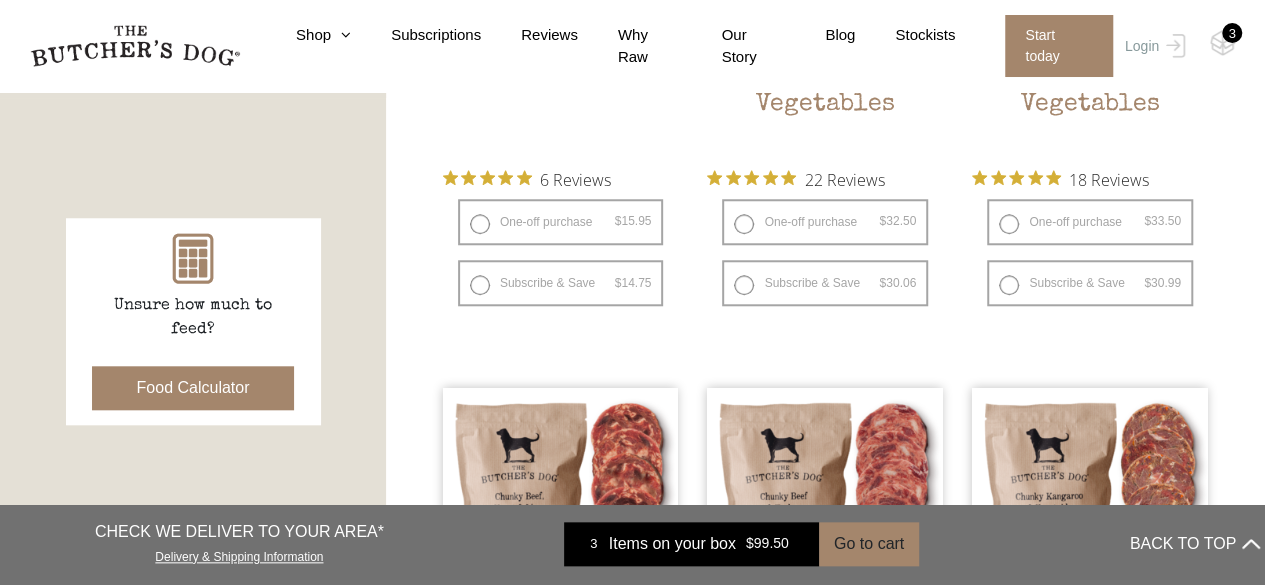 scroll, scrollTop: 700, scrollLeft: 0, axis: vertical 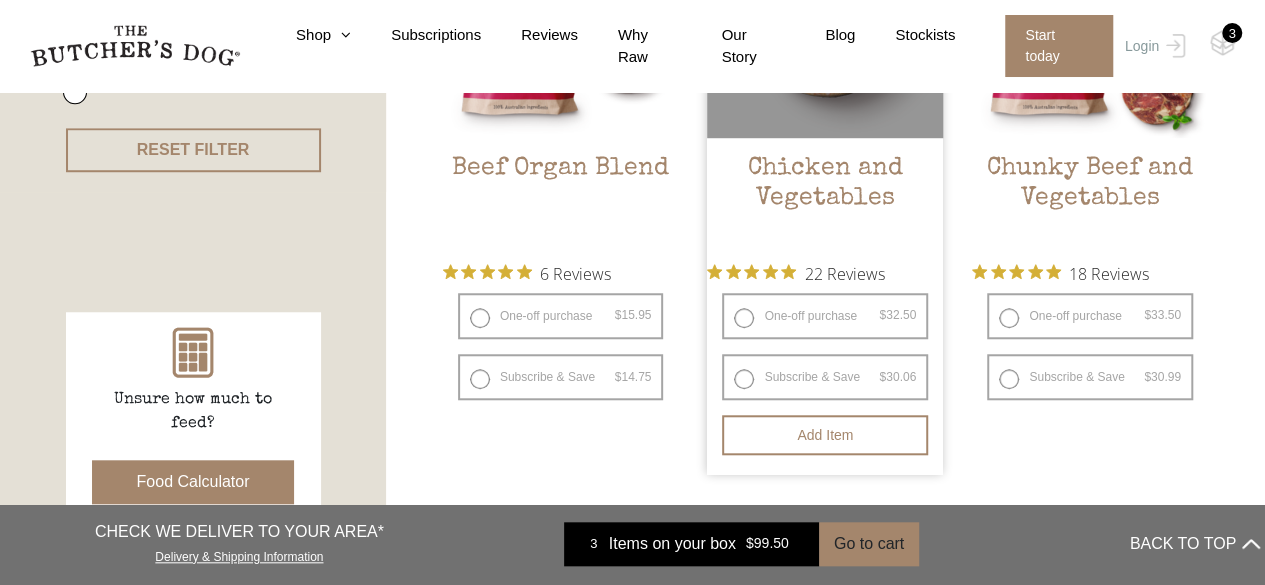 click on "One-off purchase  $ 32.50   —  or subscribe and save    7.5%" at bounding box center (825, 316) 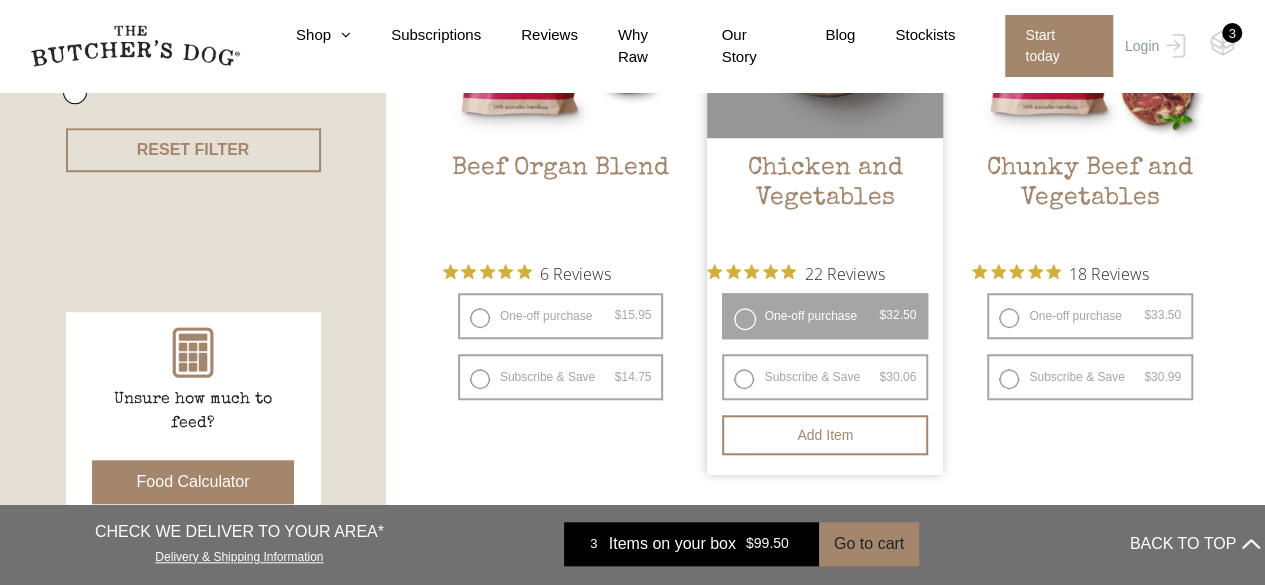radio on "false" 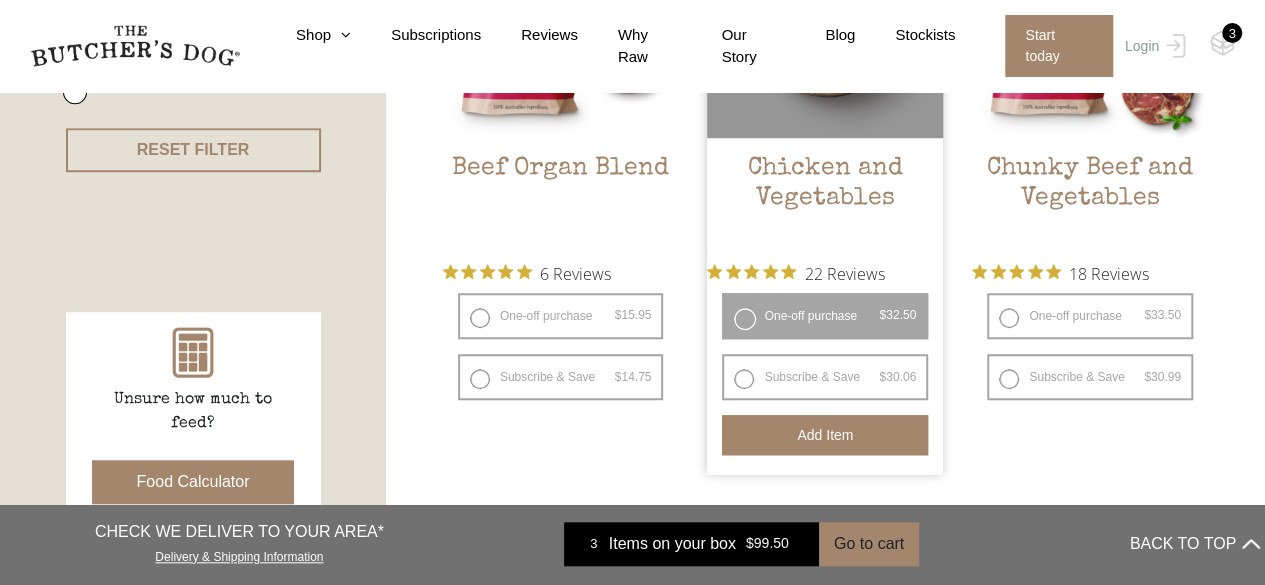 drag, startPoint x: 784, startPoint y: 431, endPoint x: 780, endPoint y: 415, distance: 16.492422 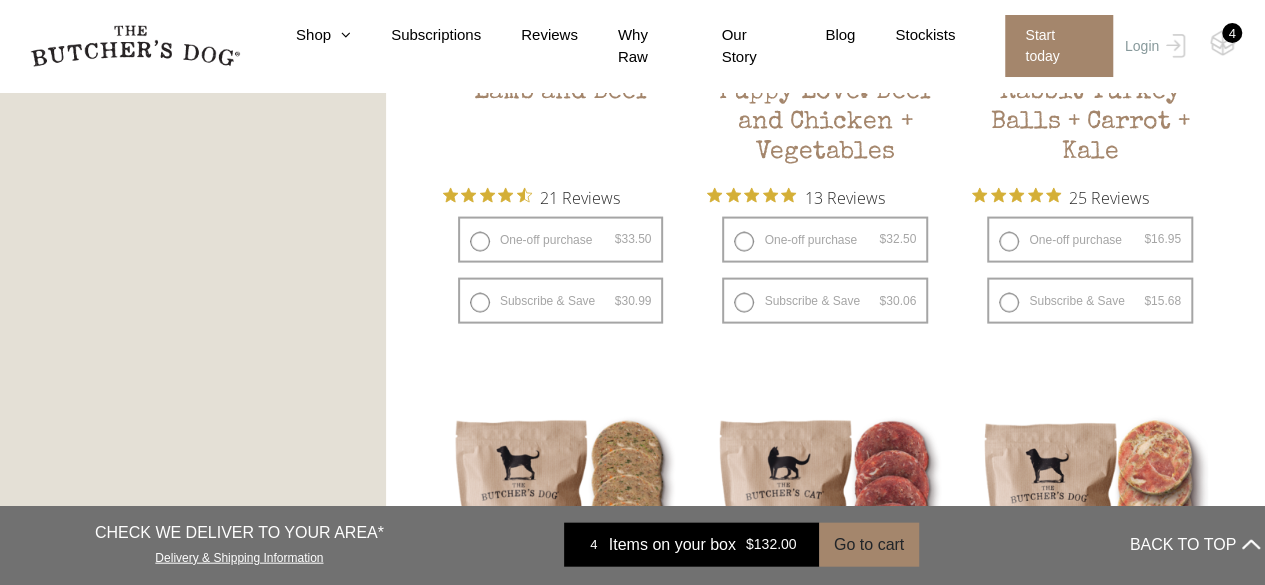 scroll, scrollTop: 2000, scrollLeft: 0, axis: vertical 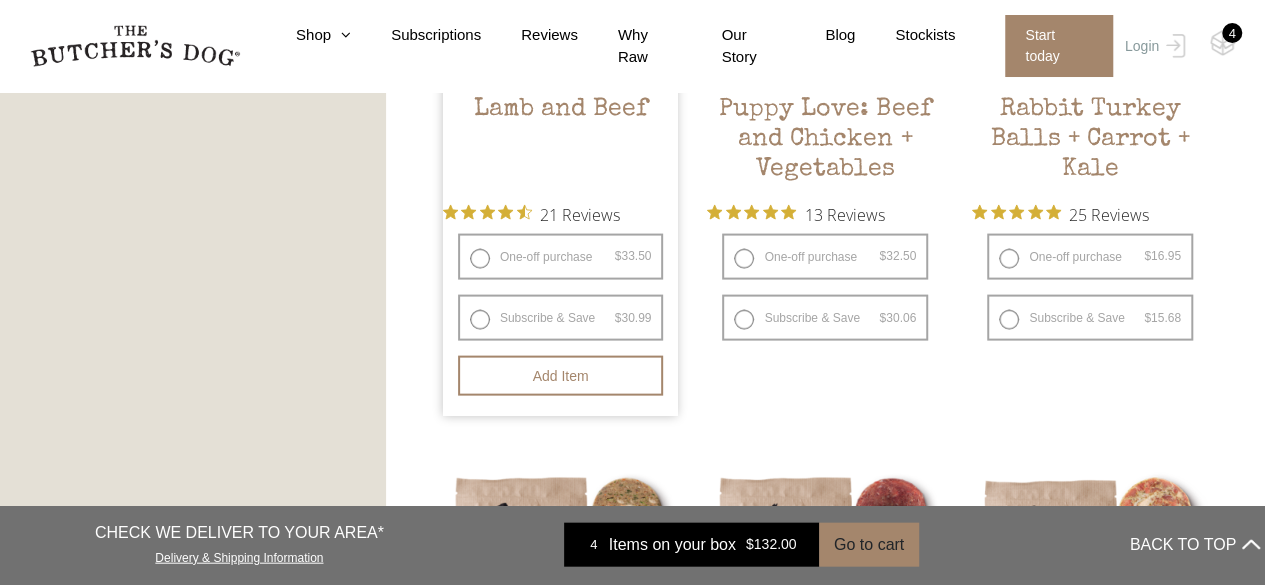 click on "One-off purchase  $ 33.50   —  or subscribe and save    7.5%" at bounding box center [561, 257] 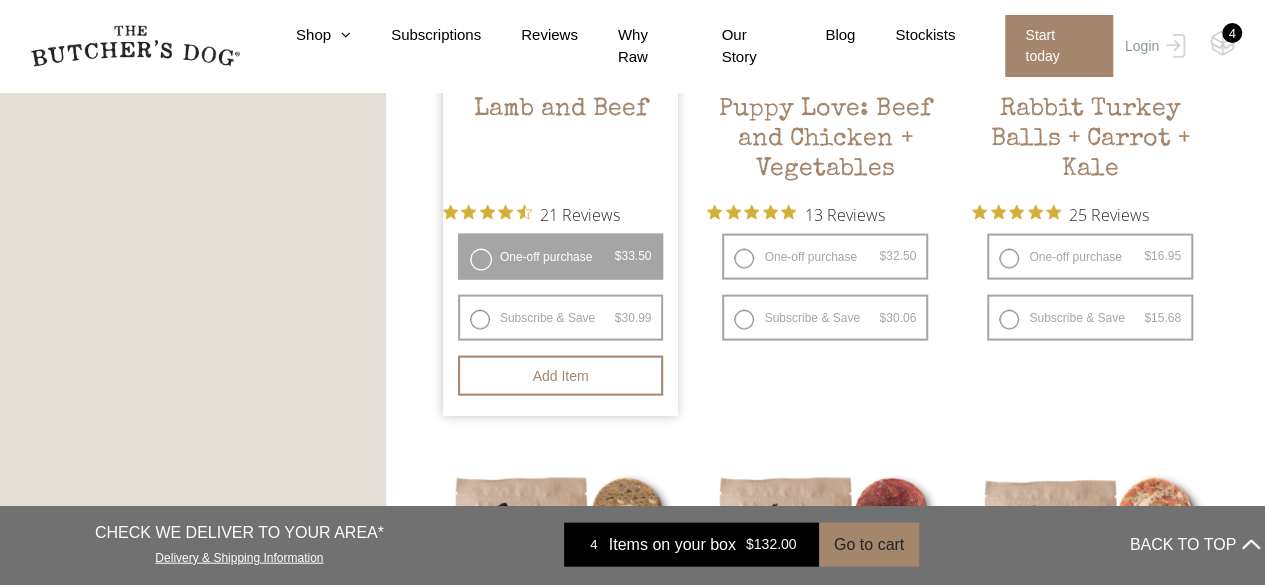 radio on "false" 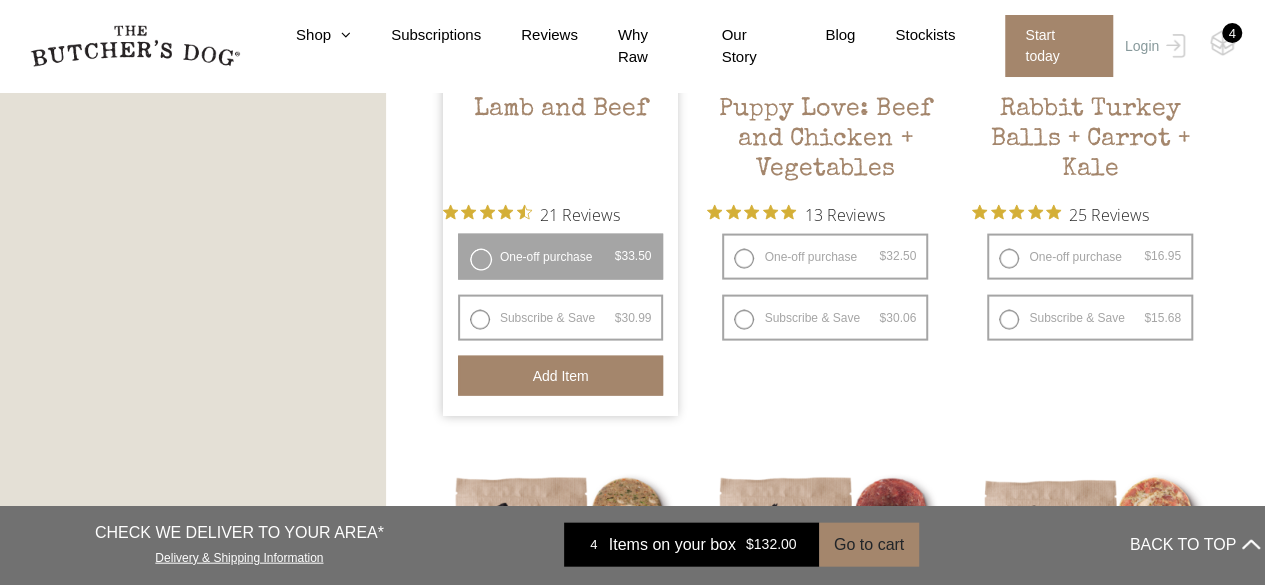 click on "Add item" at bounding box center [561, 376] 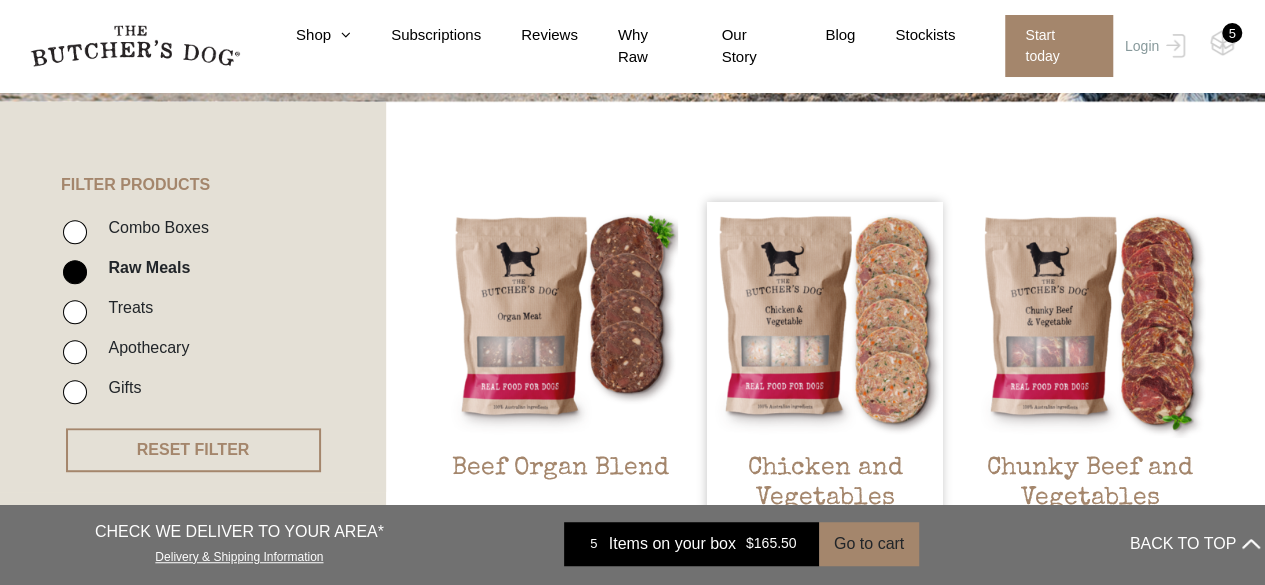 scroll, scrollTop: 100, scrollLeft: 0, axis: vertical 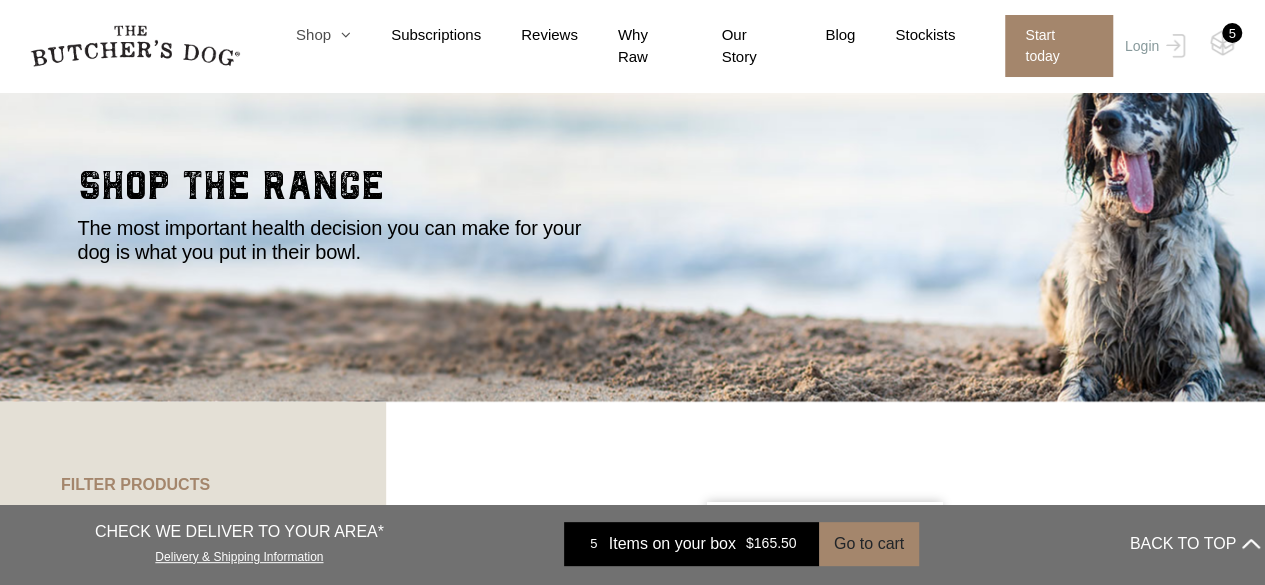 click on "Shop" at bounding box center (303, 35) 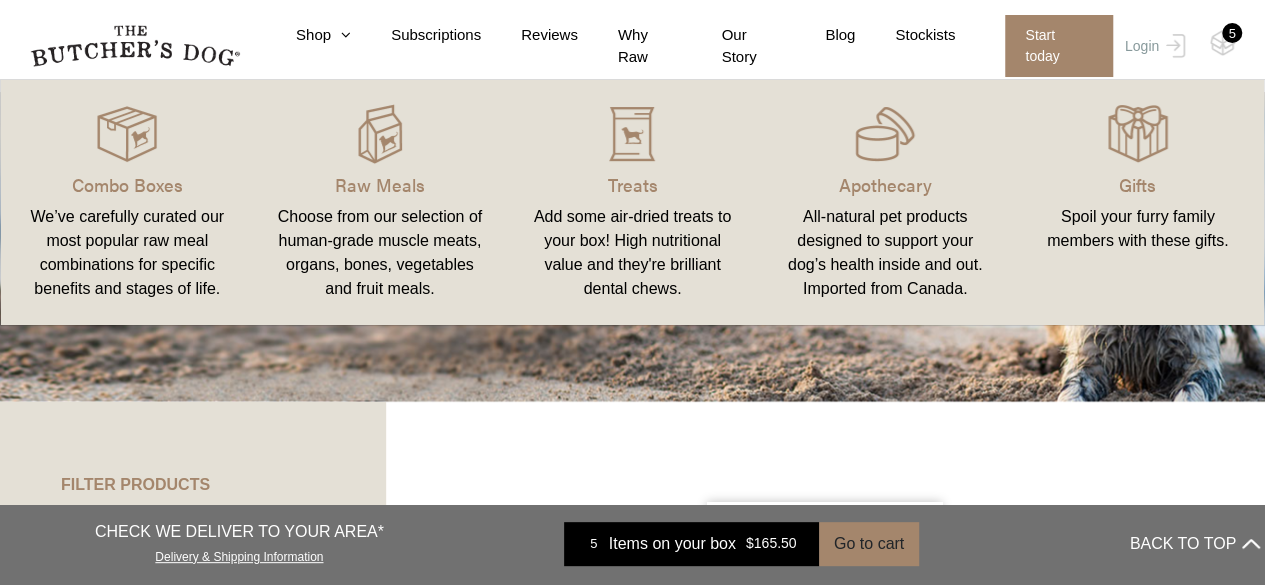 click on "Treats
Add some air-dried treats to your box! High nutritional
value and they're brilliant dental chews." at bounding box center [632, 202] 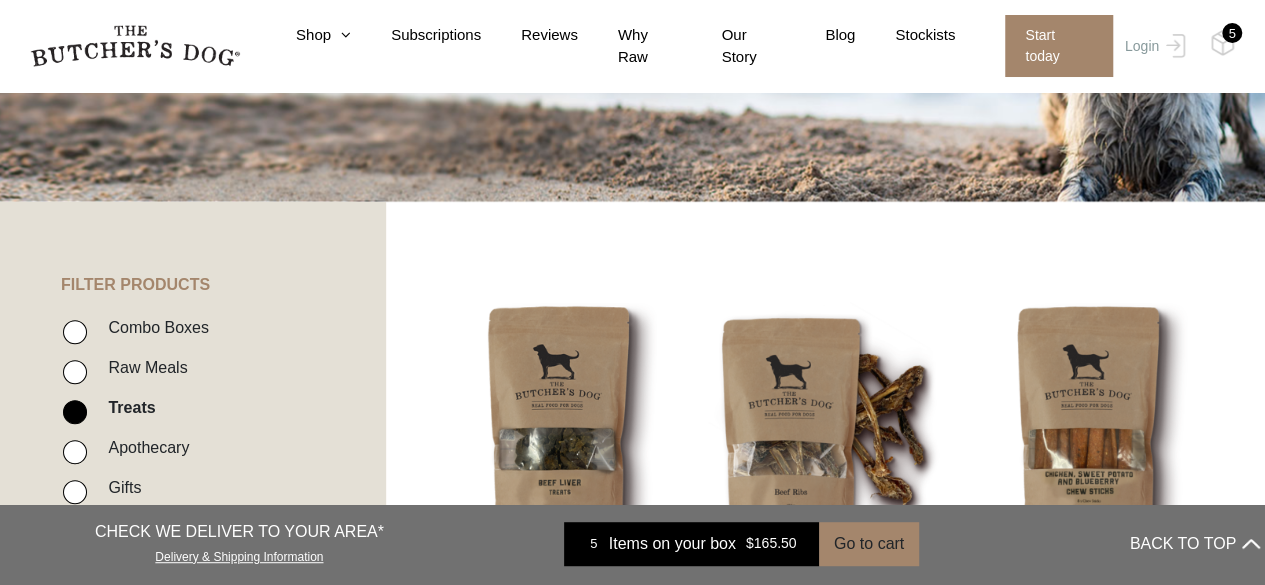 scroll, scrollTop: 0, scrollLeft: 0, axis: both 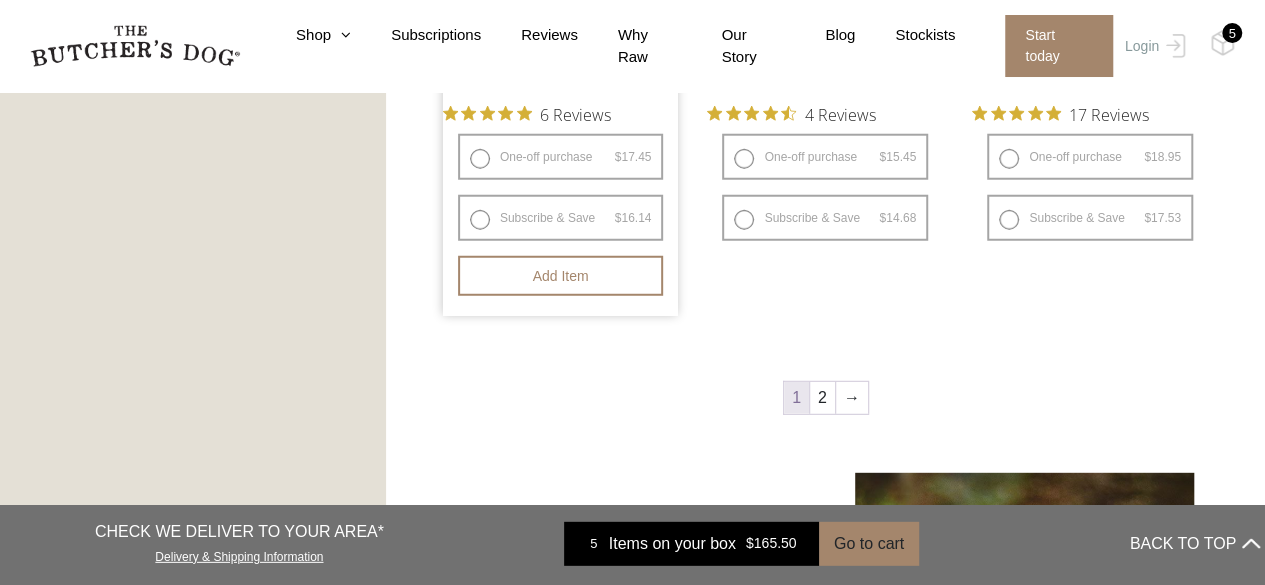 click on "One-off purchase  $ 17.45   —  or subscribe and save    7.5%" at bounding box center [561, 157] 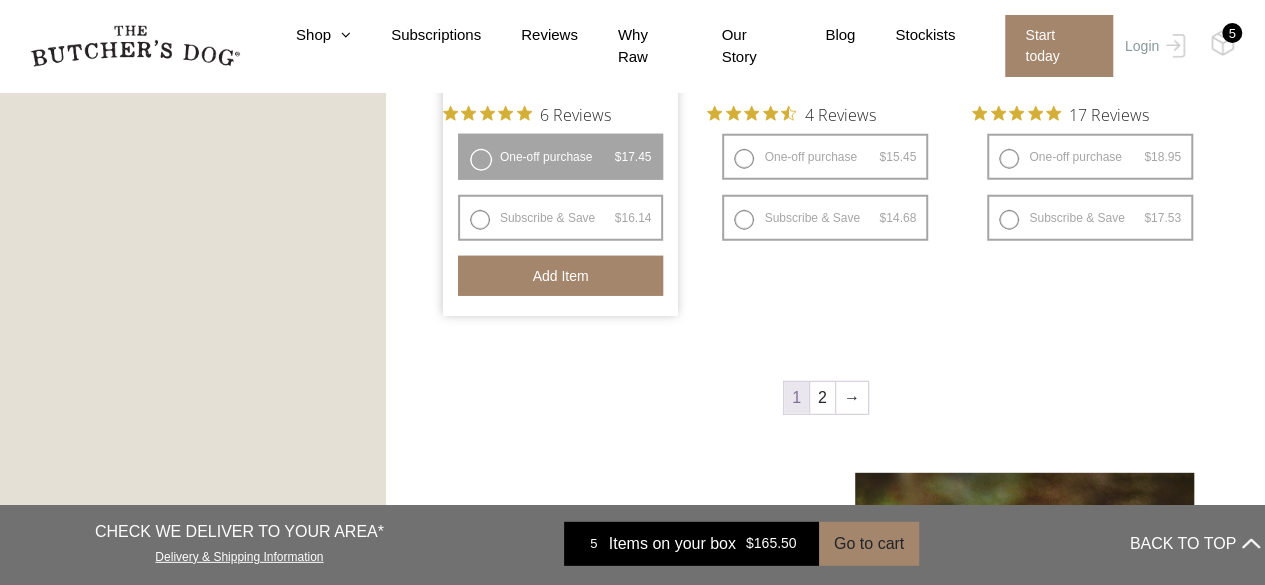 click on "Add item" at bounding box center [561, 276] 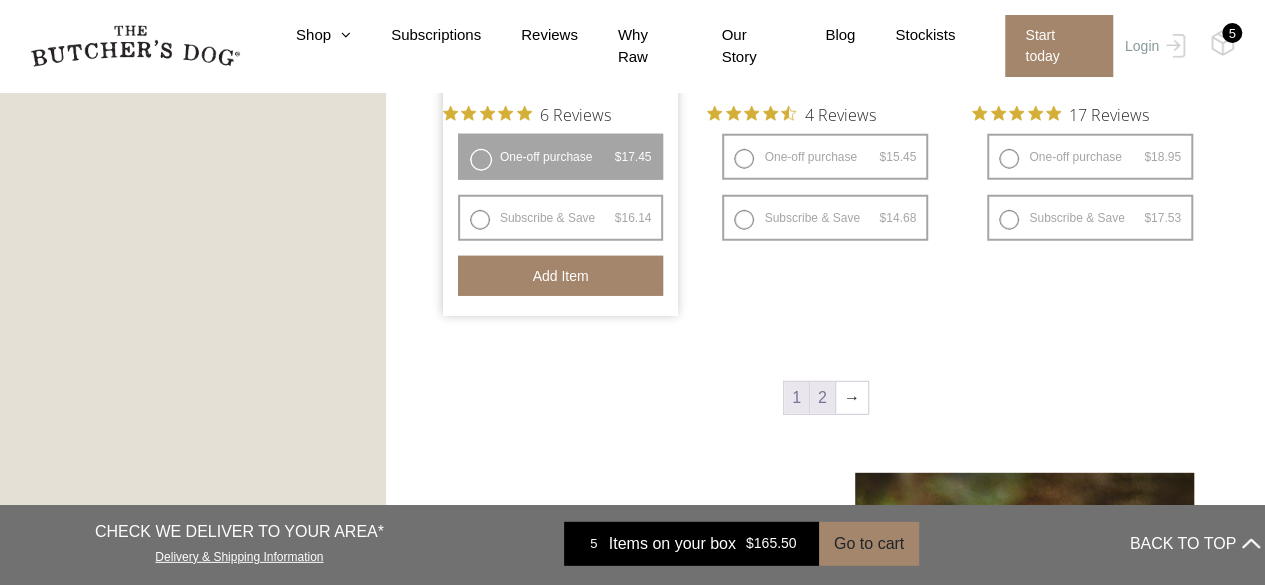 click on "2" at bounding box center [822, 398] 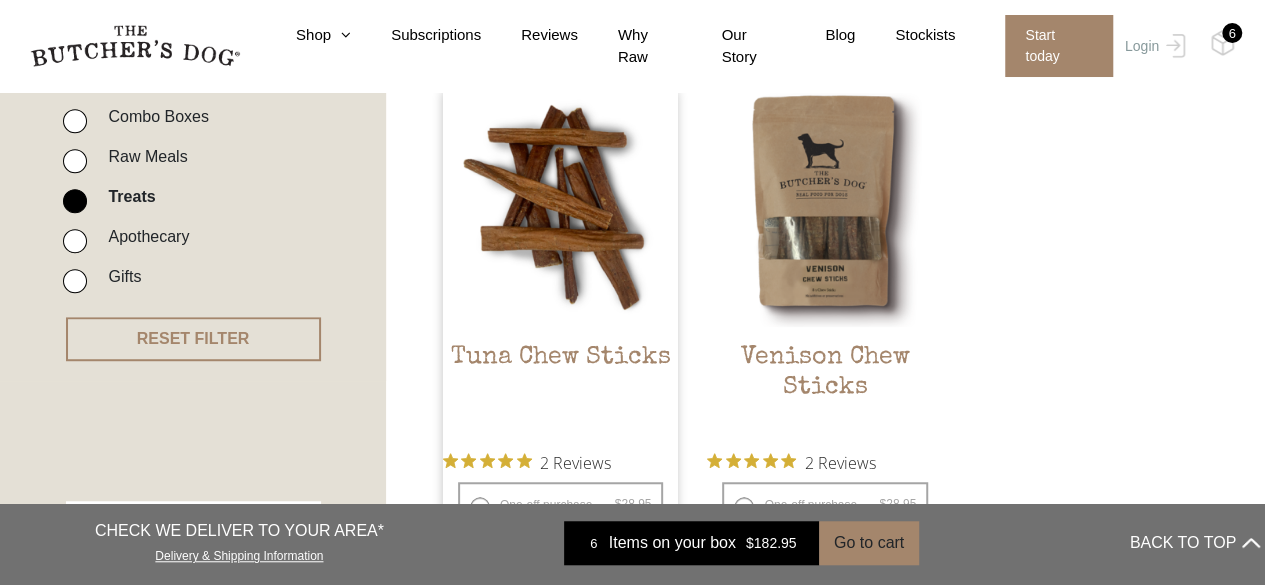 scroll, scrollTop: 552, scrollLeft: 0, axis: vertical 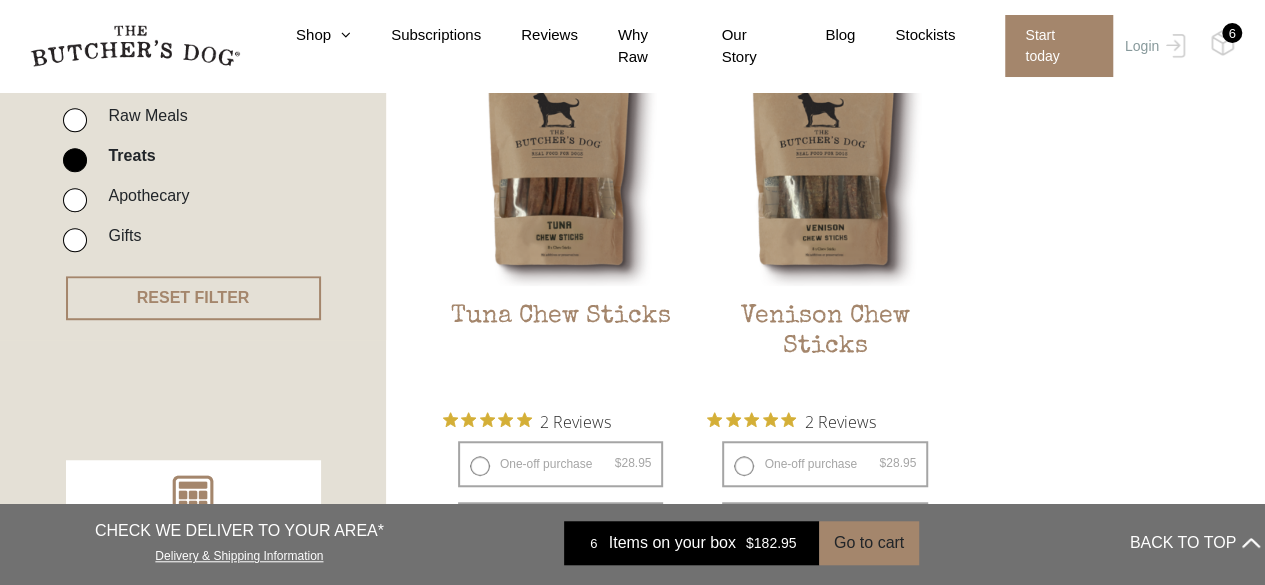 click on "6" at bounding box center (1232, 33) 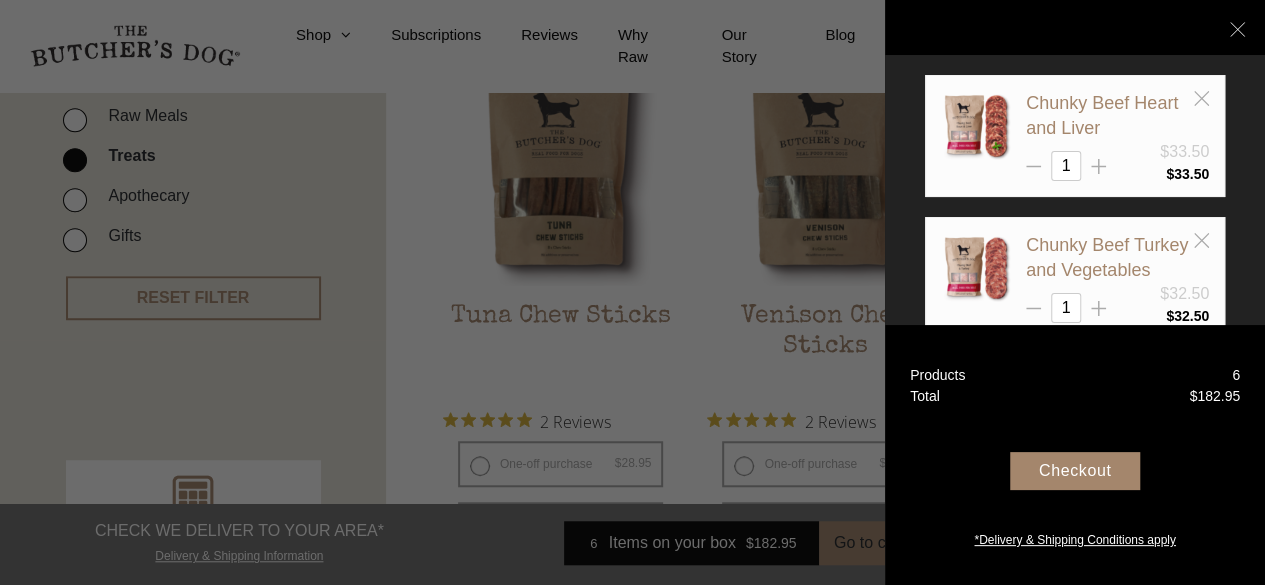 click on "Checkout" at bounding box center [1075, 471] 